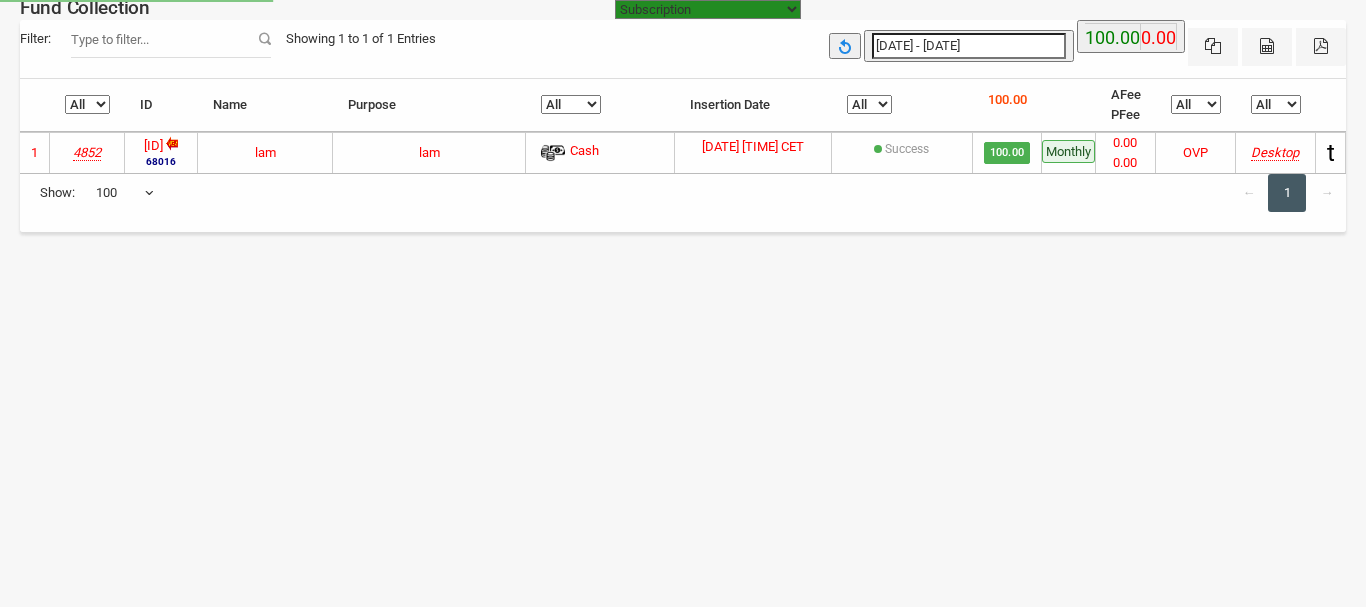 select on "https://subscription.myfundbox.com" 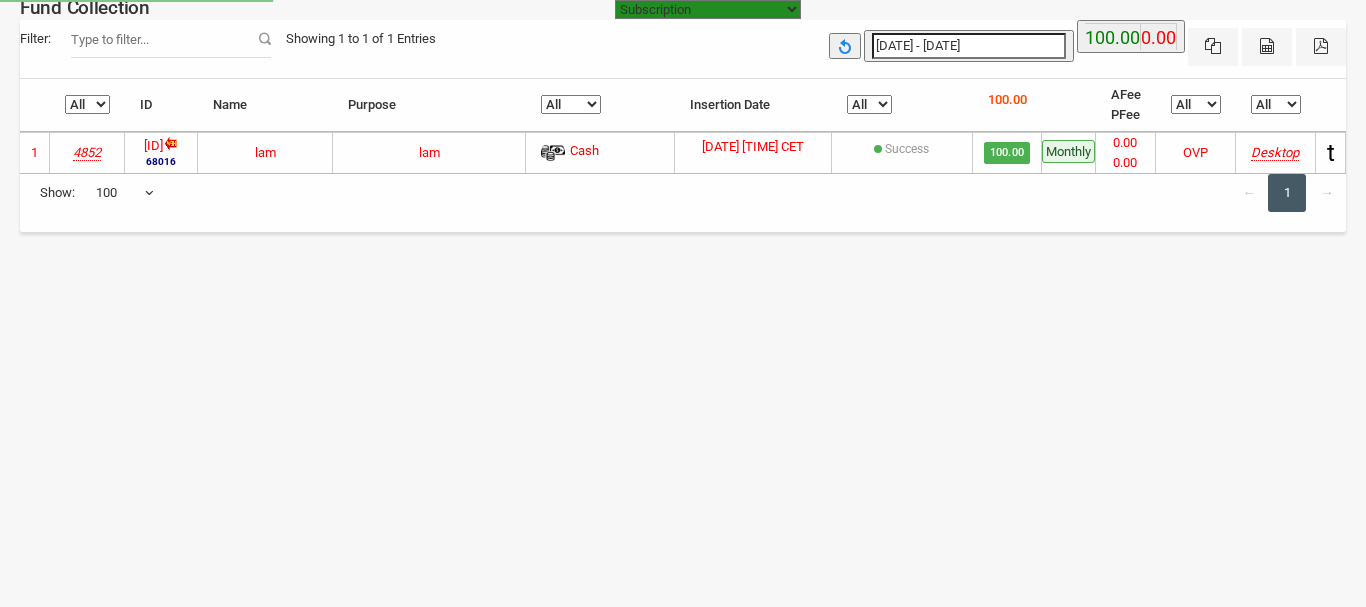 select on "100" 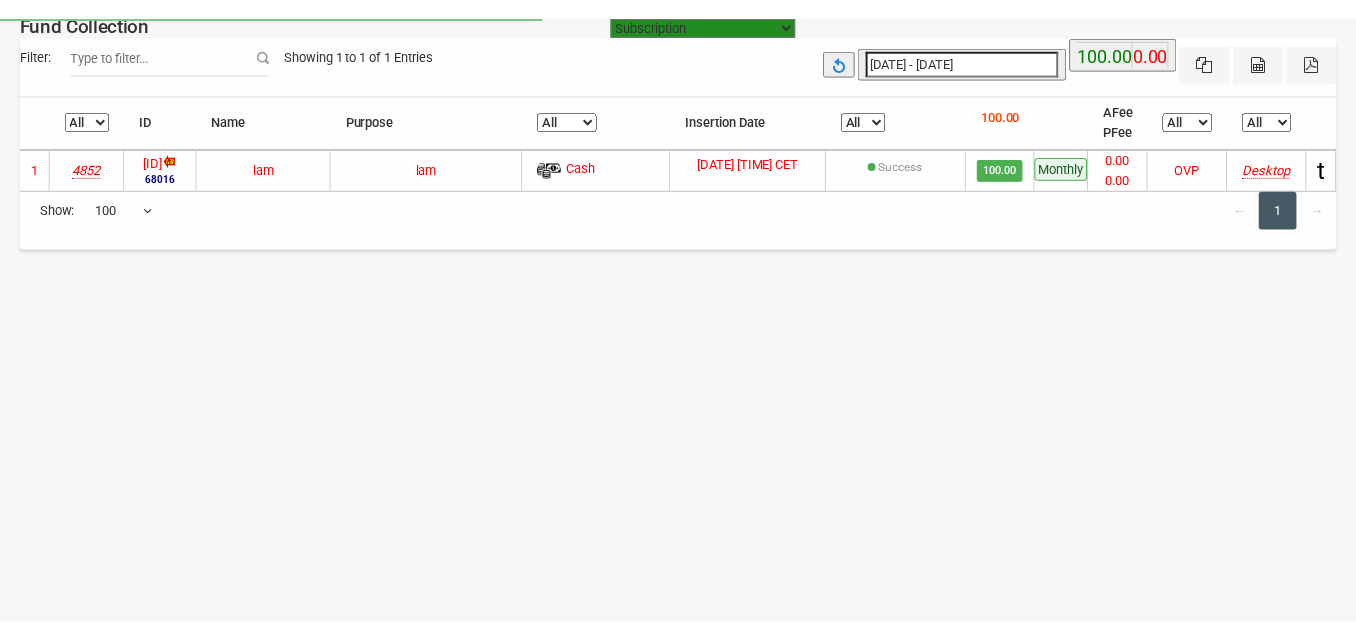 scroll, scrollTop: 0, scrollLeft: 0, axis: both 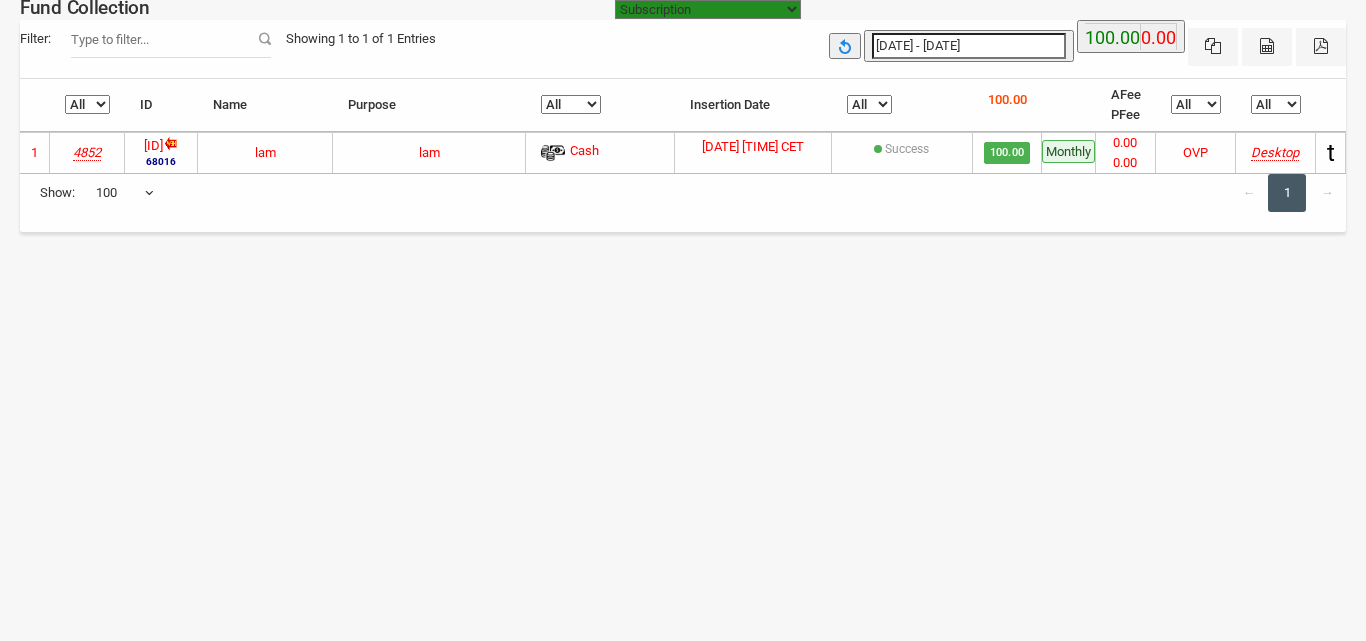 type on "[DATE]" 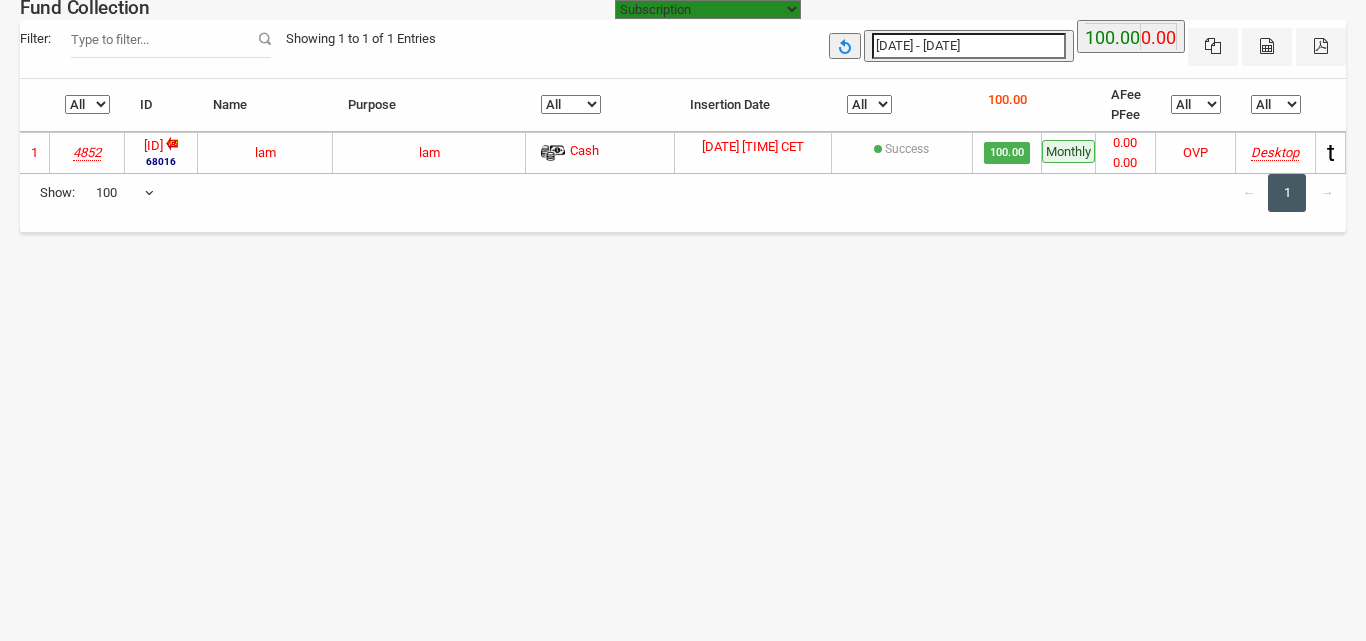 type on "[DATE]" 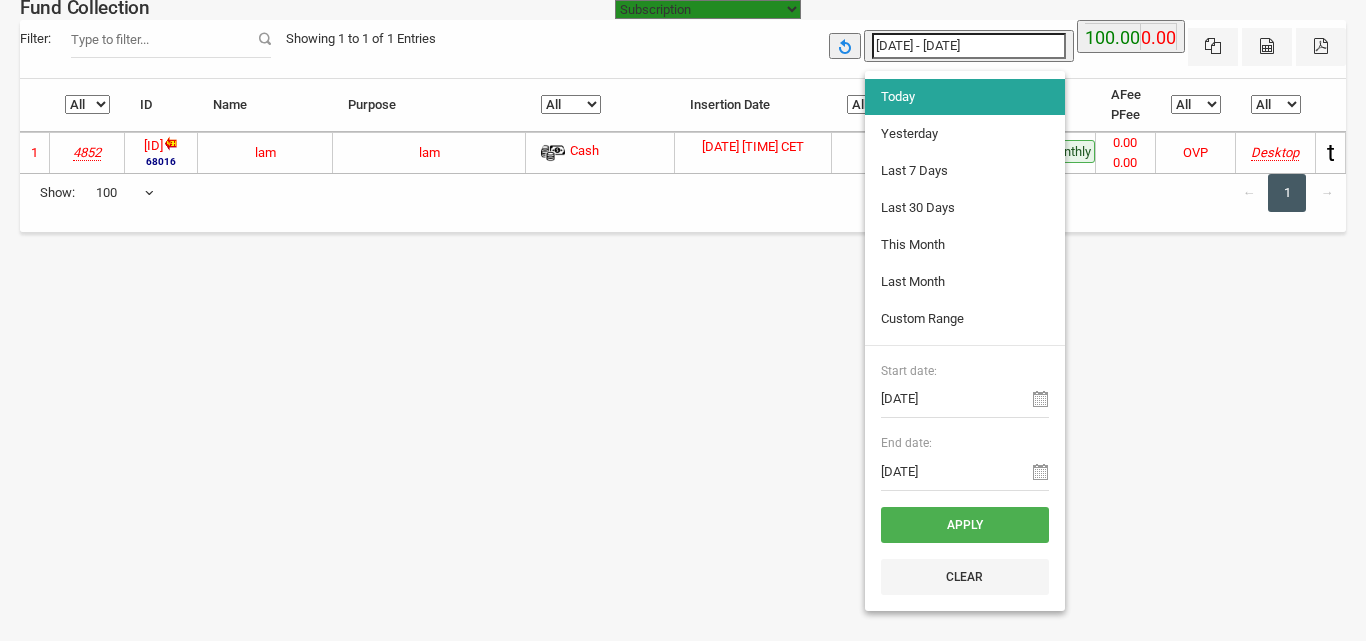 type on "[DATE]" 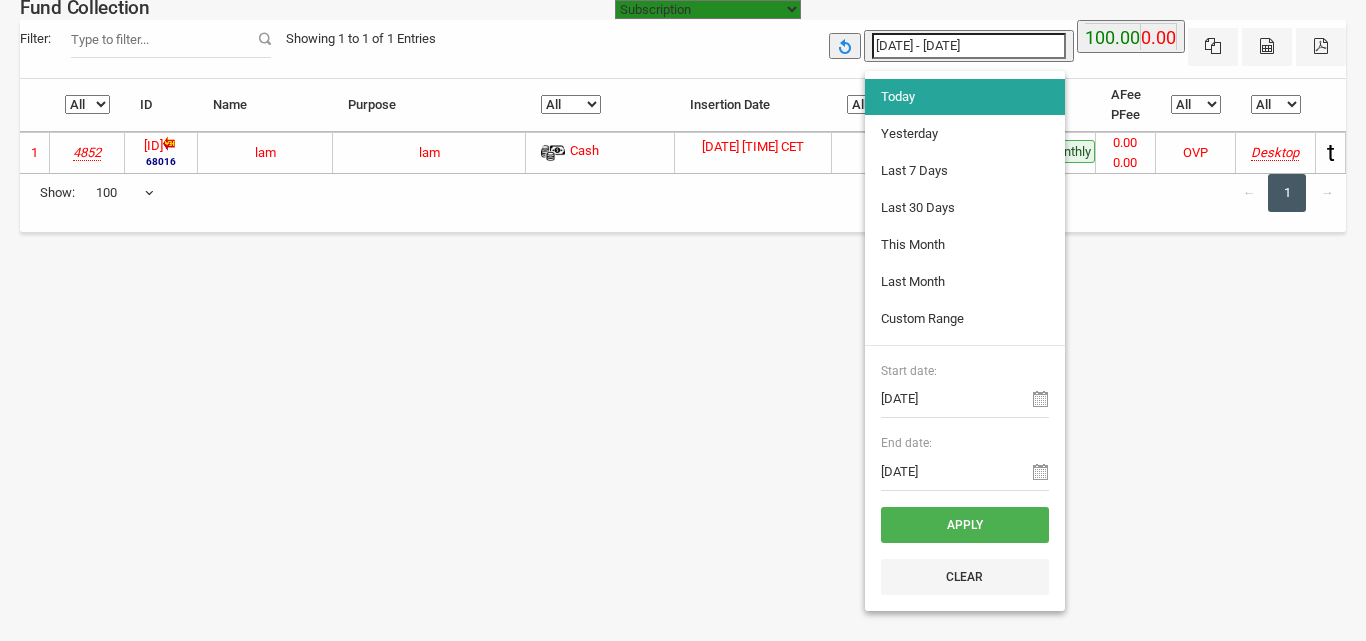type on "[DATE]" 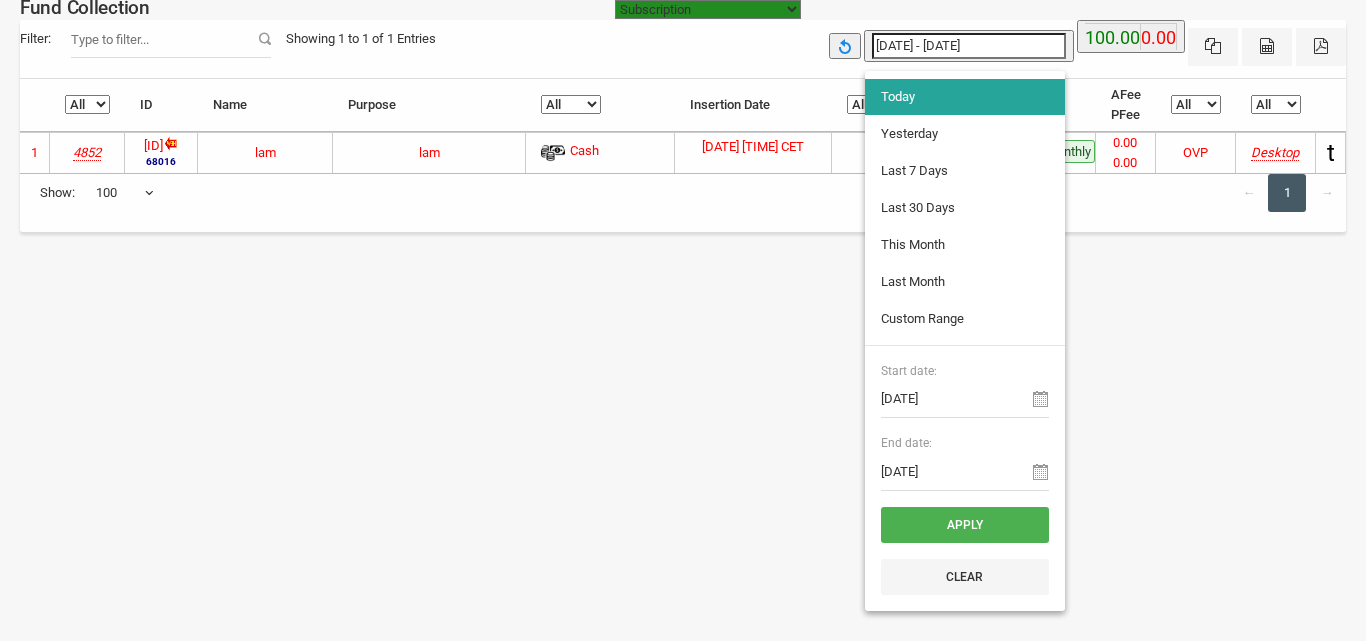 type on "[DATE] - [DATE]" 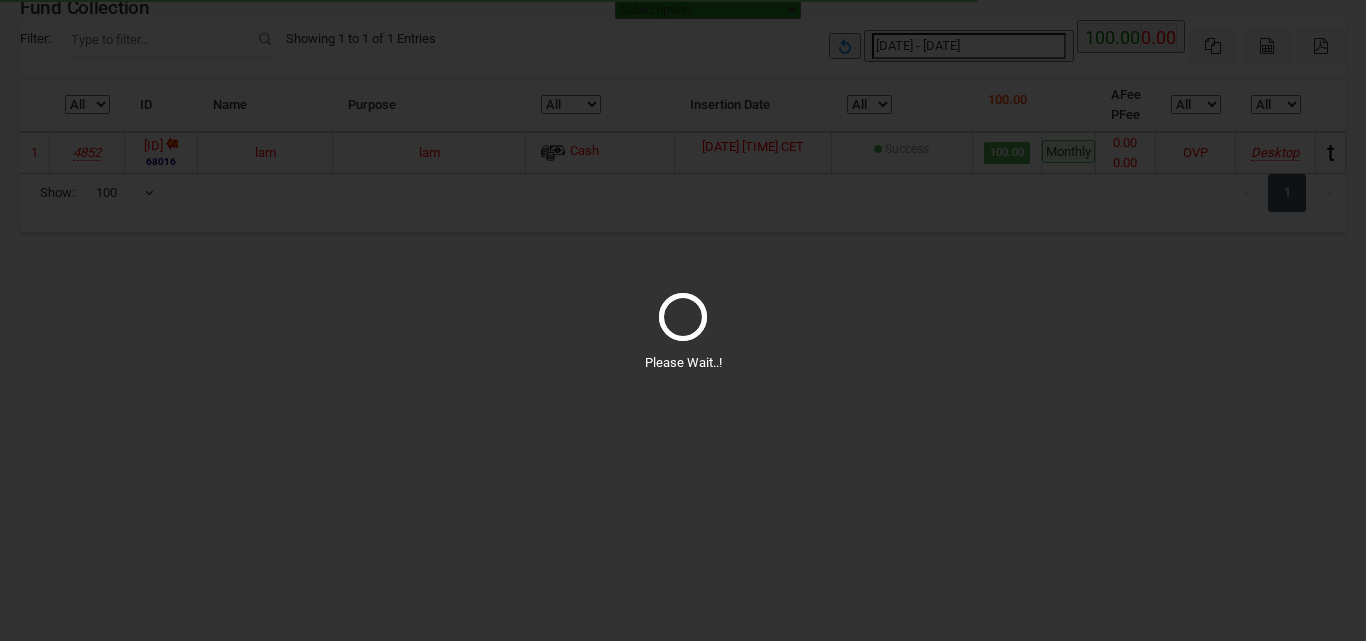 select on "100" 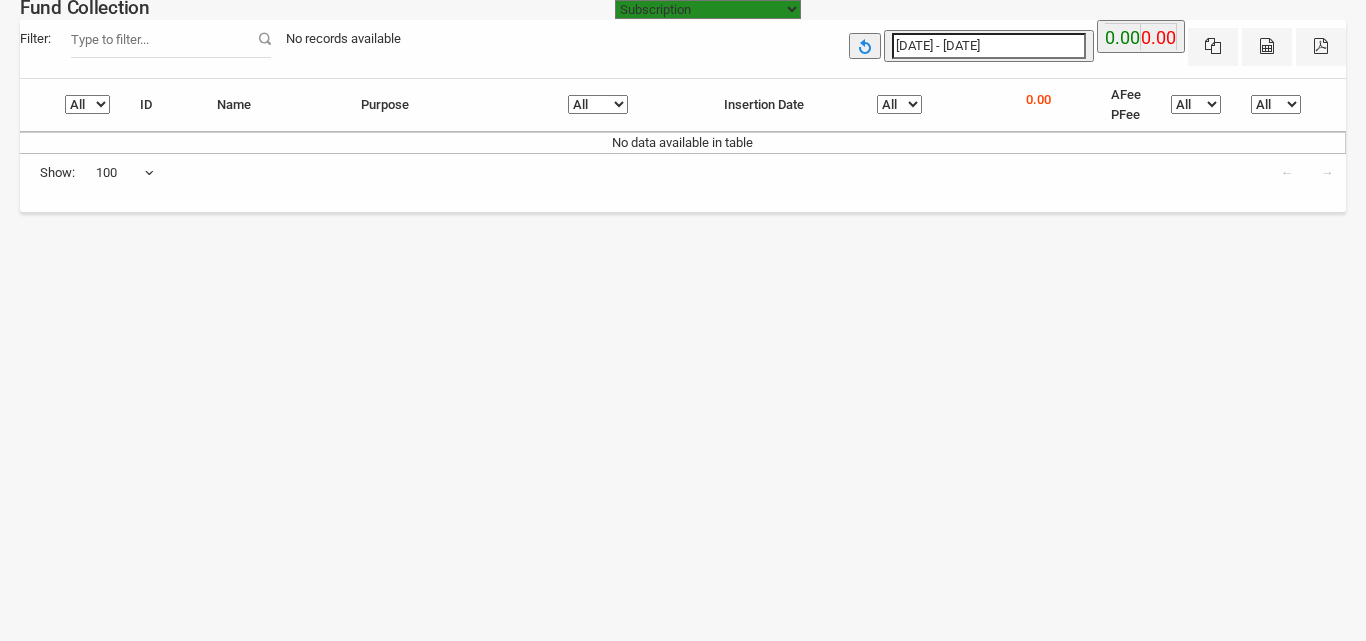type on "[DATE]" 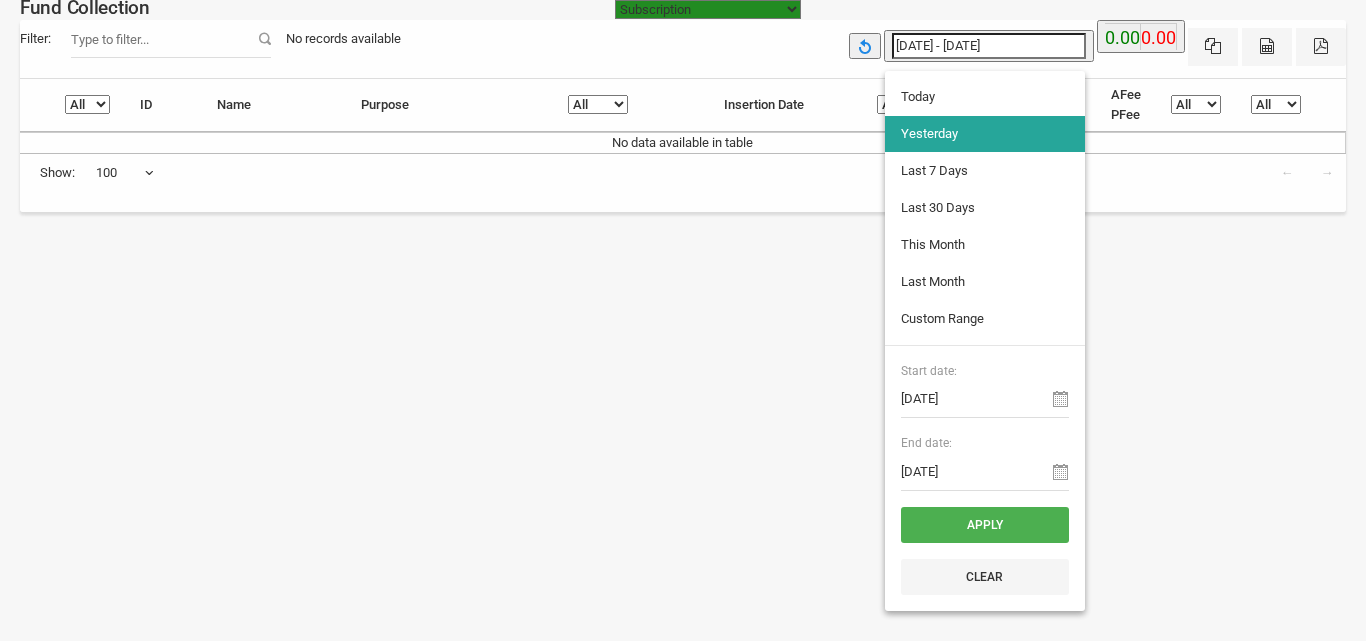 type on "[DATE]" 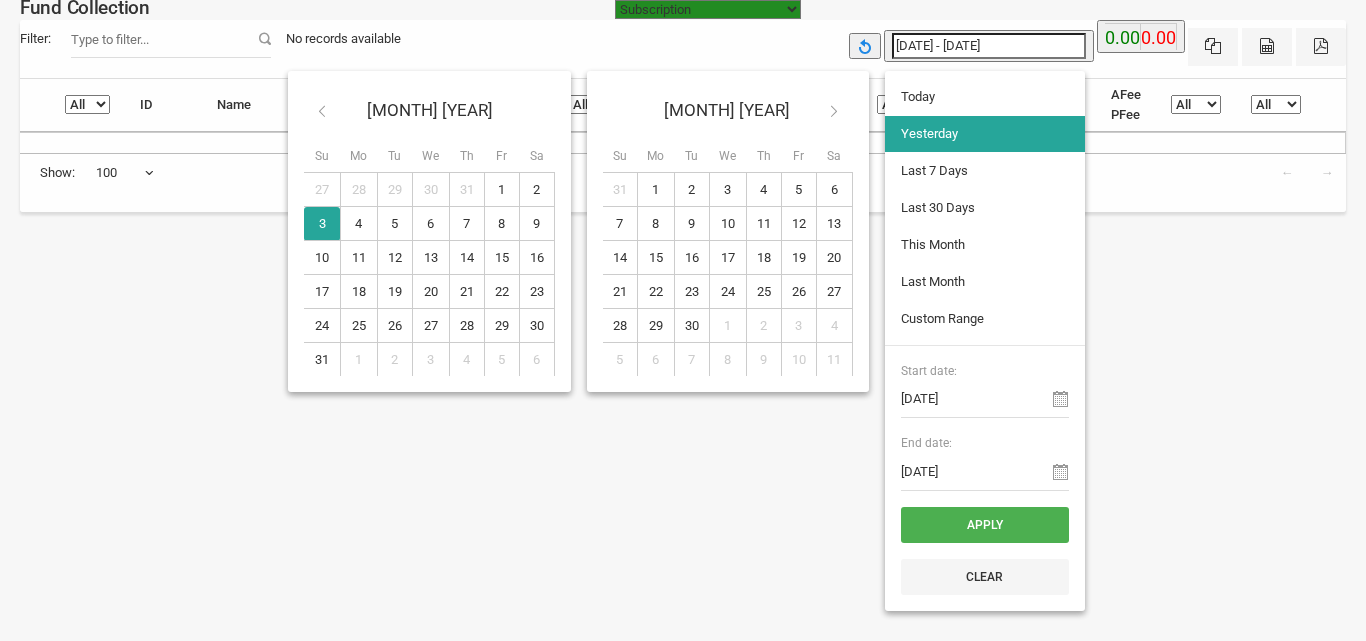 type on "[DATE]" 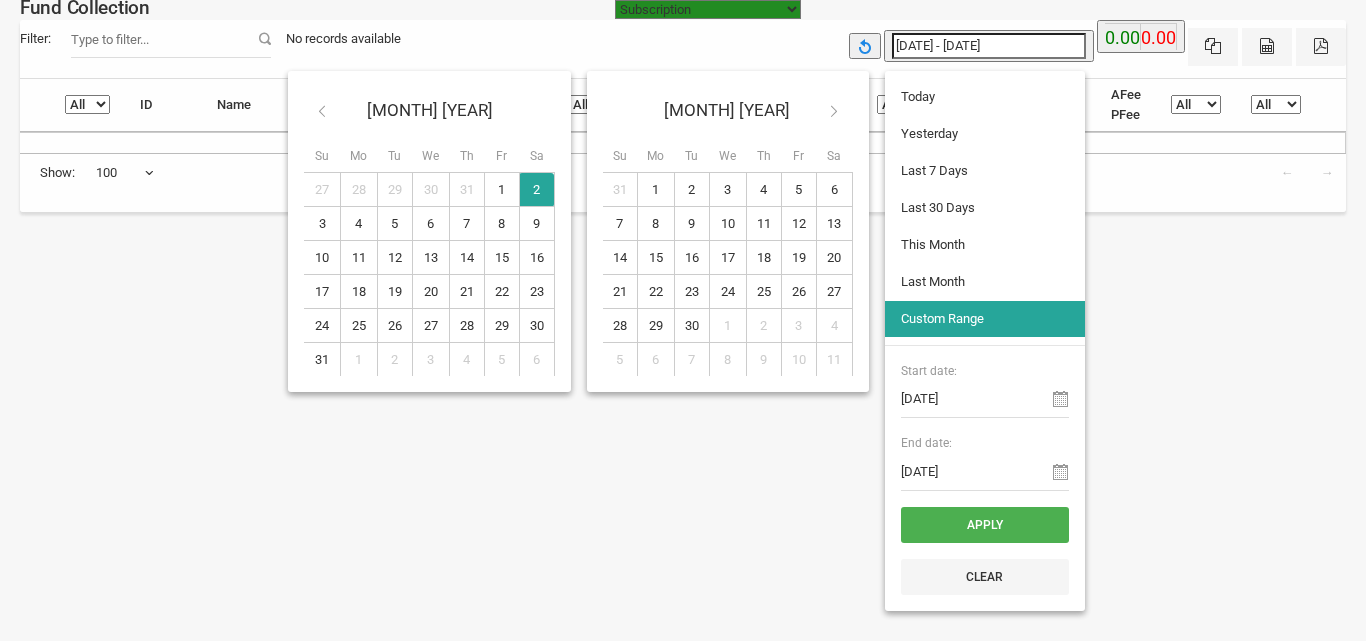 type on "[DATE]" 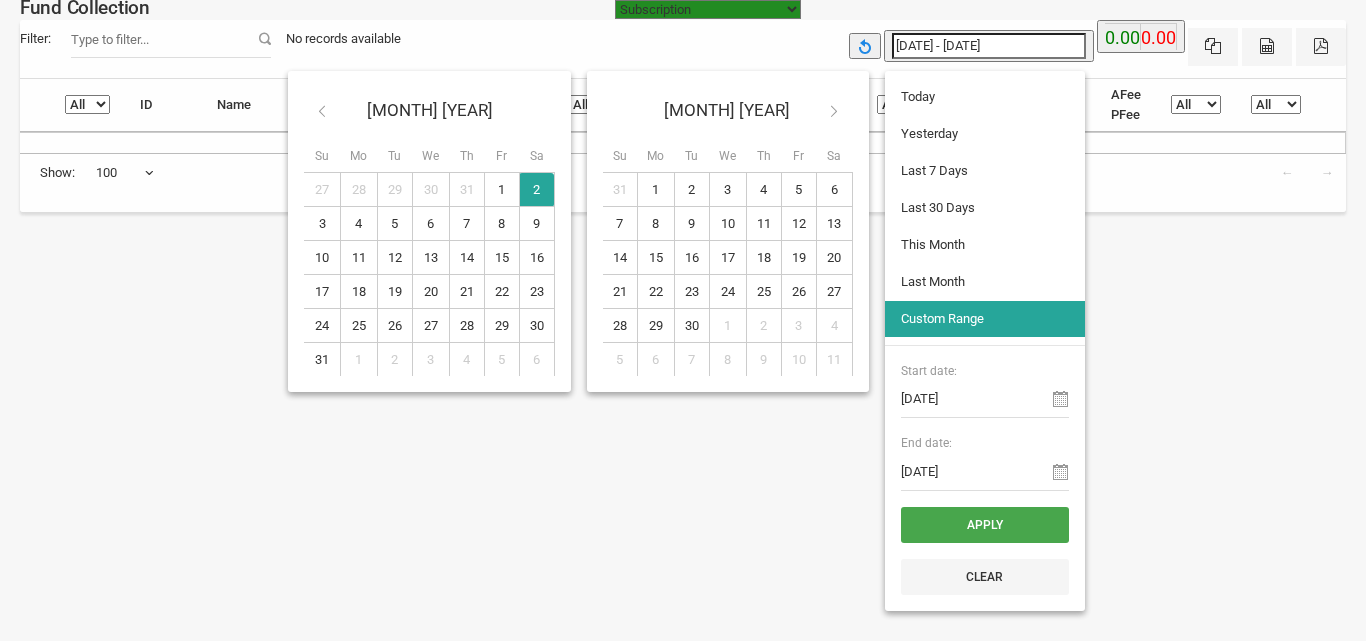 click on "Apply" at bounding box center [985, 525] 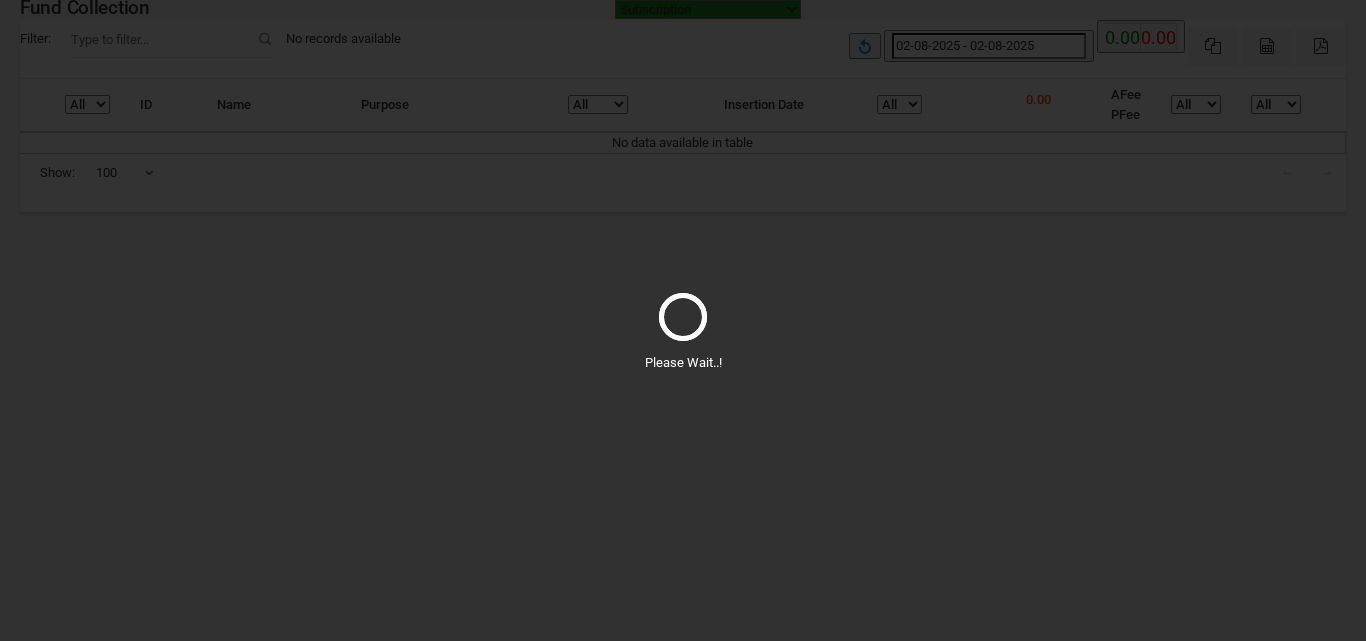 select on "100" 